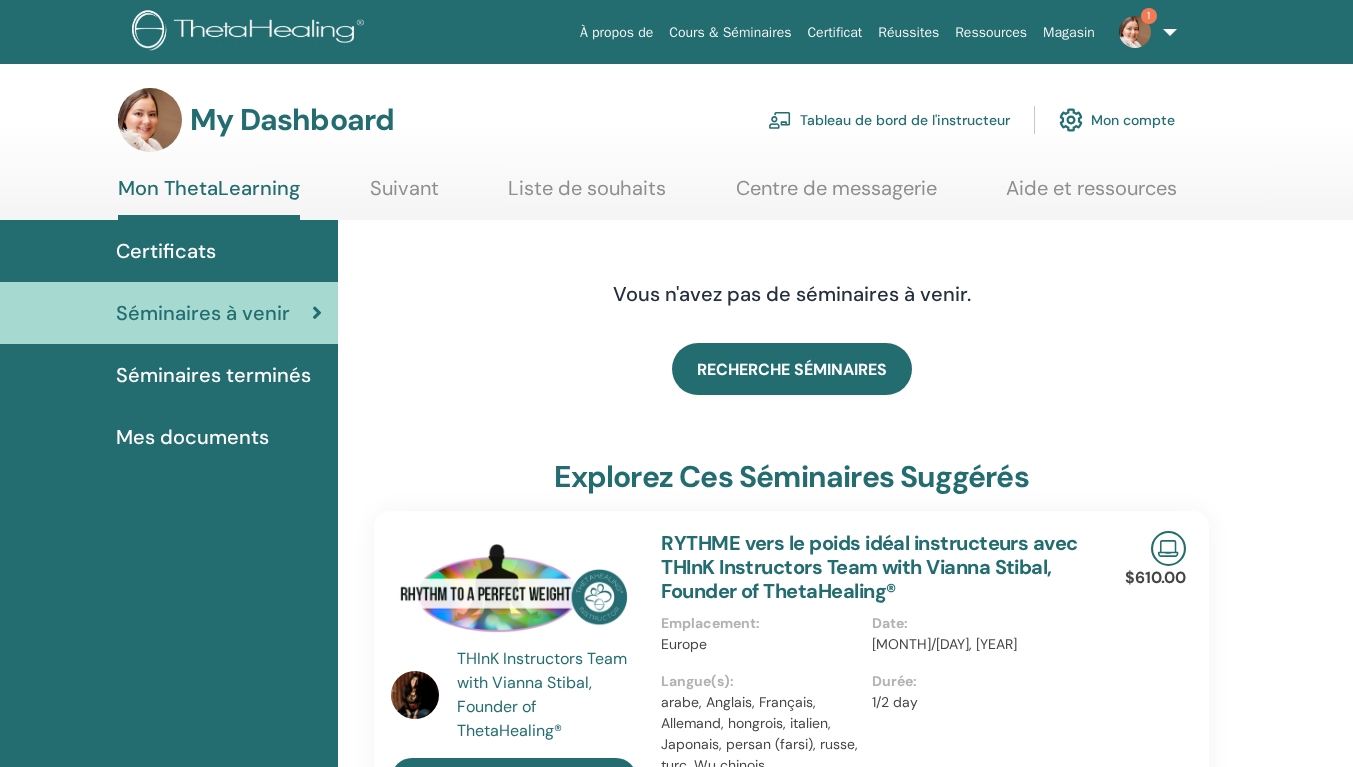 scroll, scrollTop: 0, scrollLeft: 0, axis: both 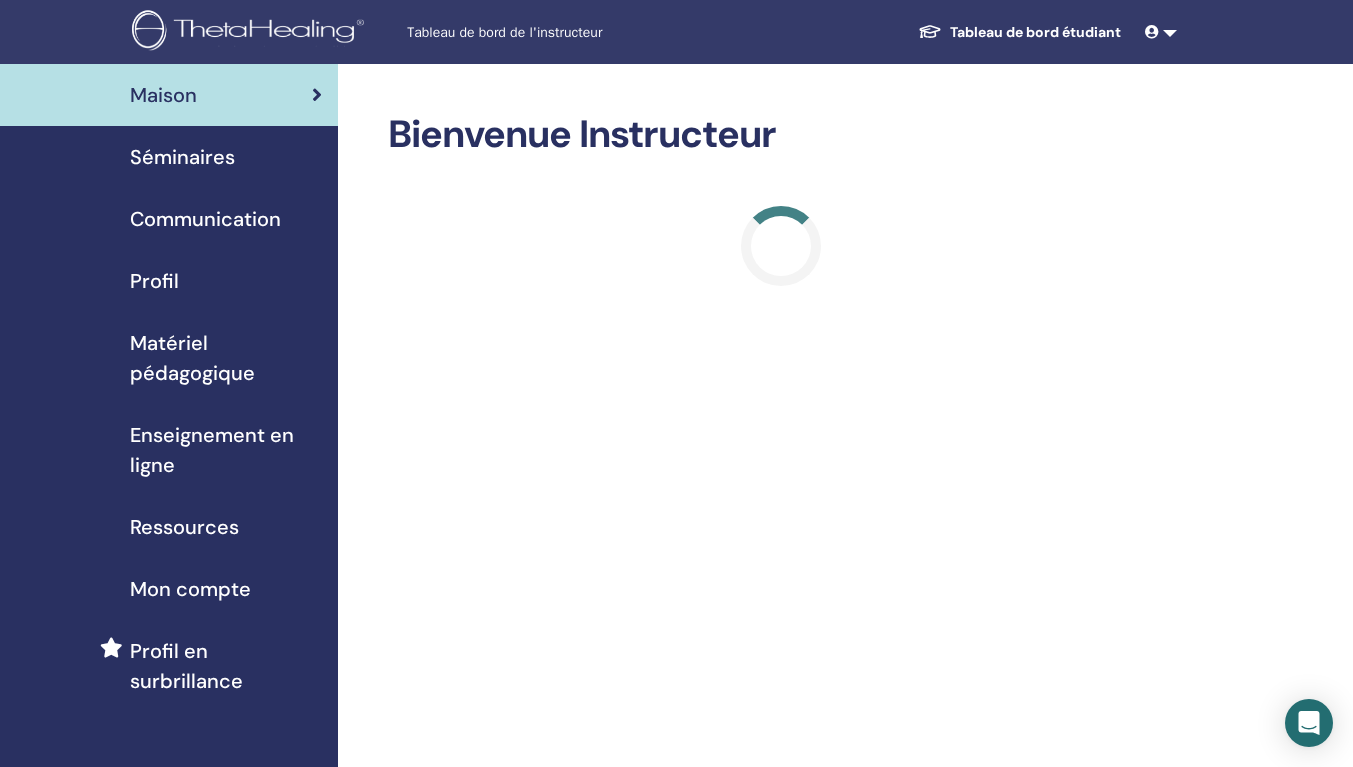 click on "Séminaires" at bounding box center (182, 157) 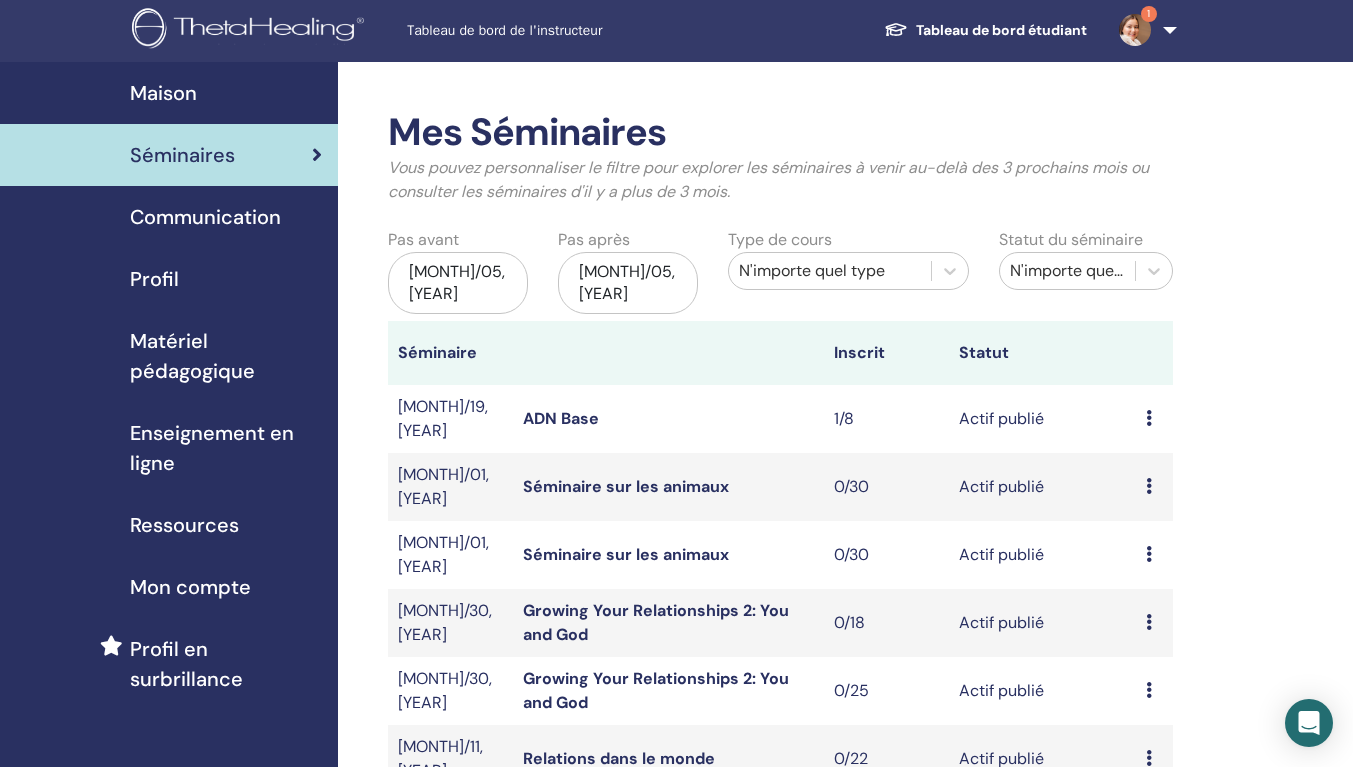 scroll, scrollTop: 0, scrollLeft: 0, axis: both 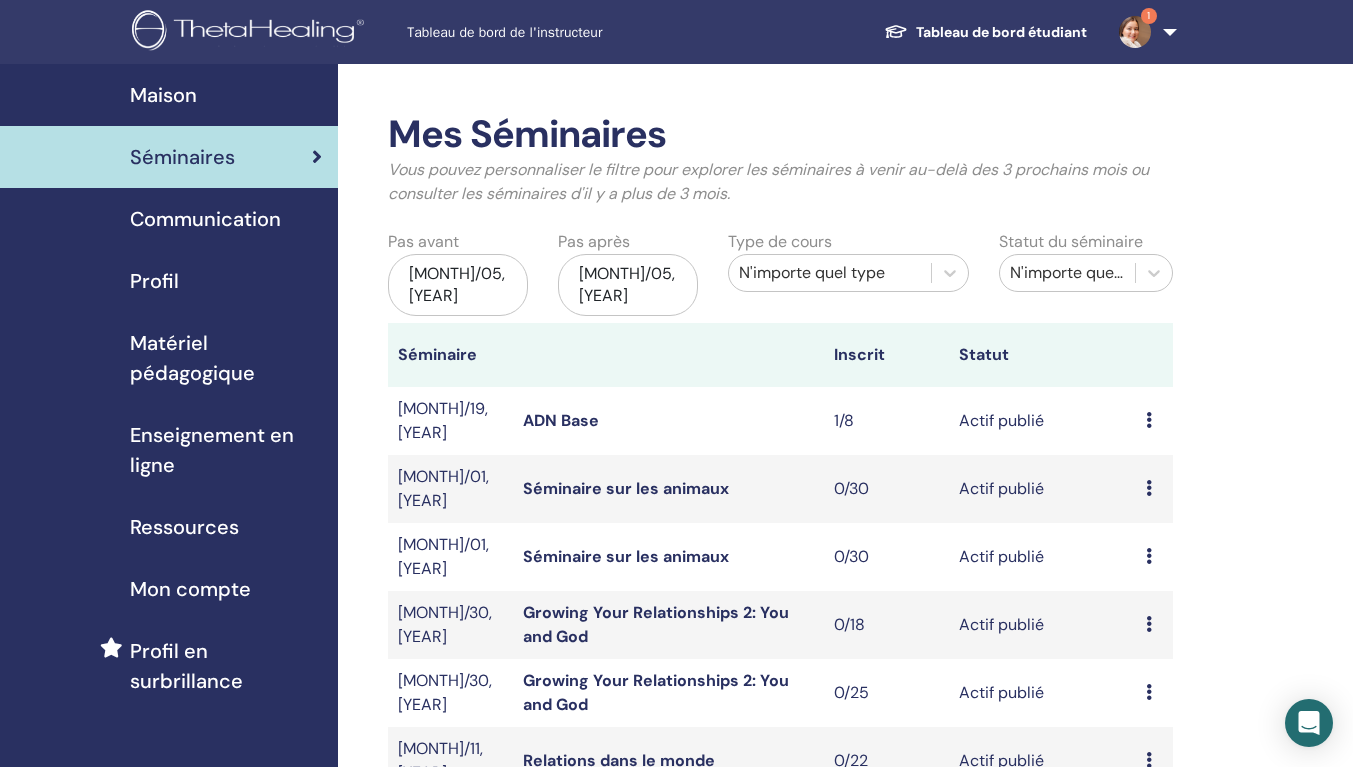 click at bounding box center (1135, 32) 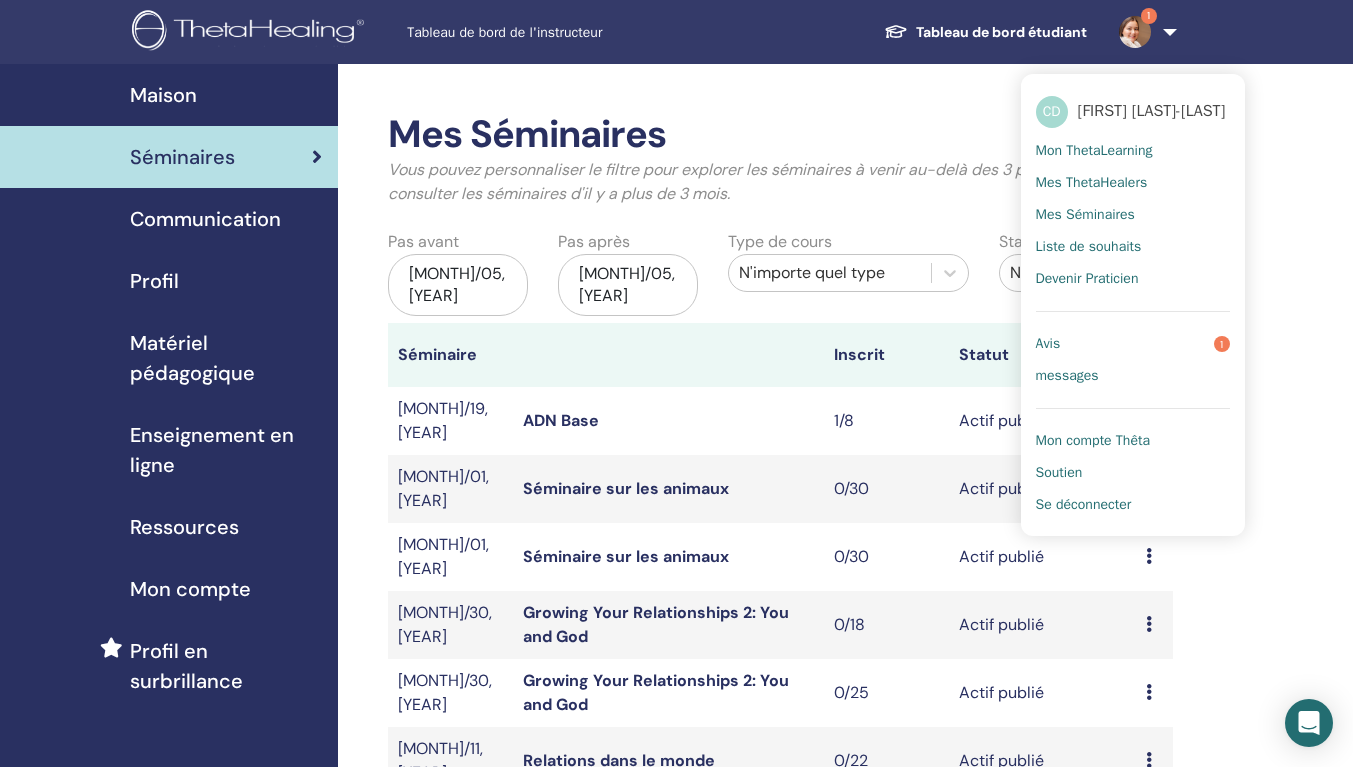 click on "Avis" at bounding box center [1048, 344] 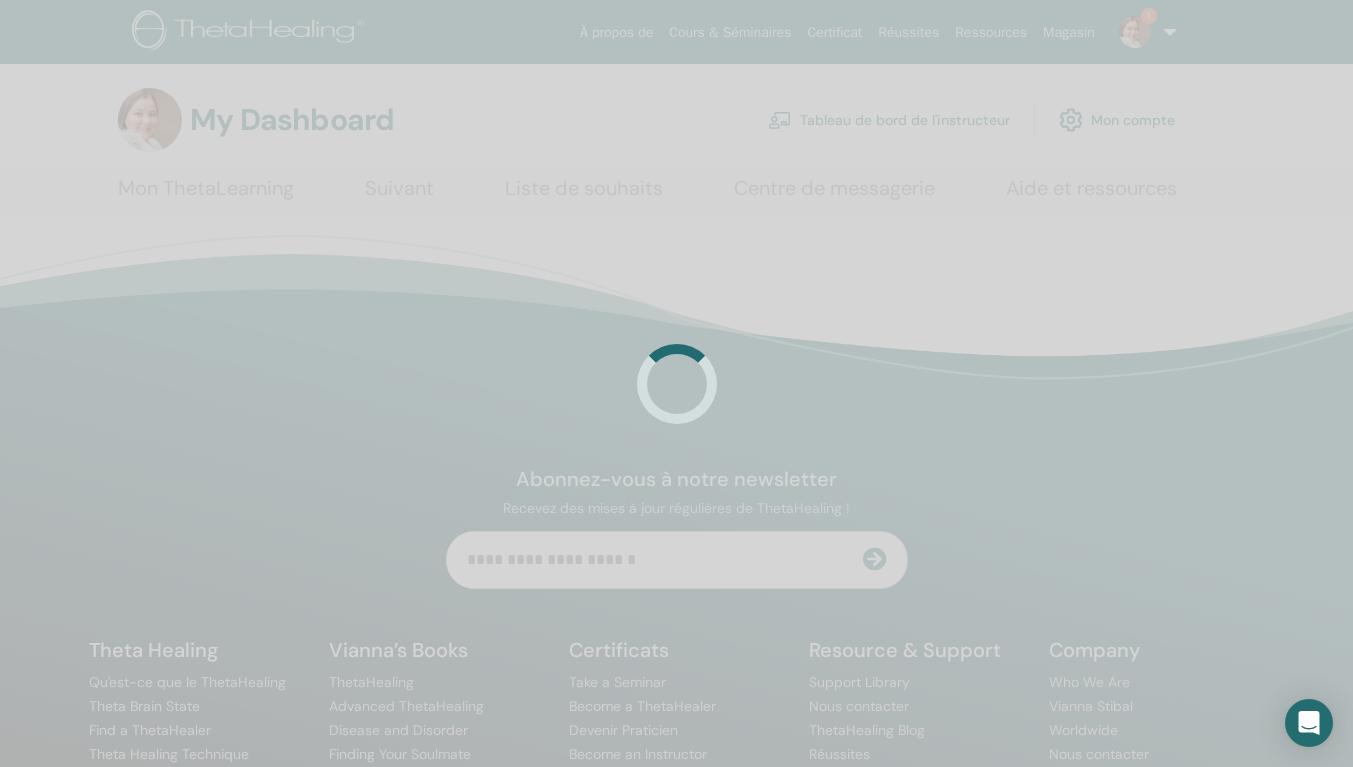 scroll, scrollTop: 0, scrollLeft: 0, axis: both 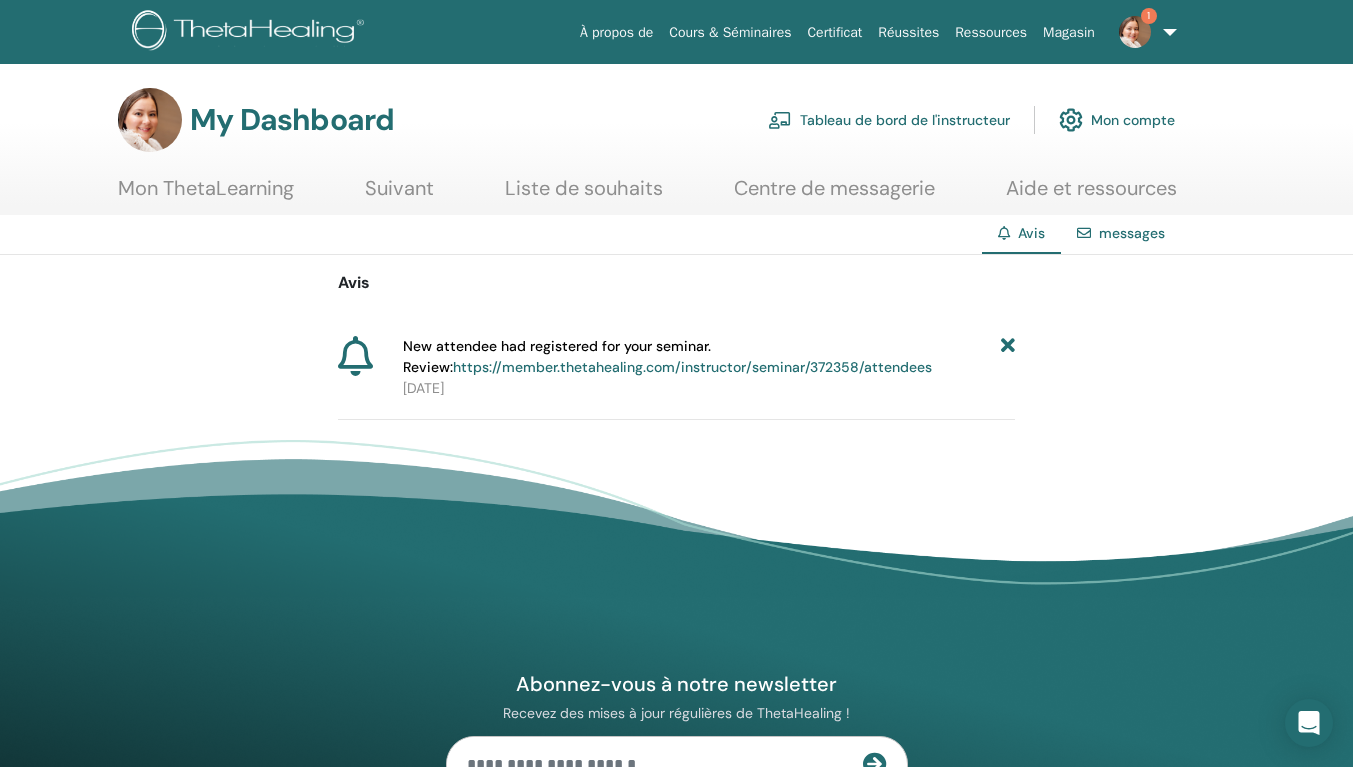 click on "https://member.thetahealing.com/instructor/seminar/372358/attendees" at bounding box center [692, 367] 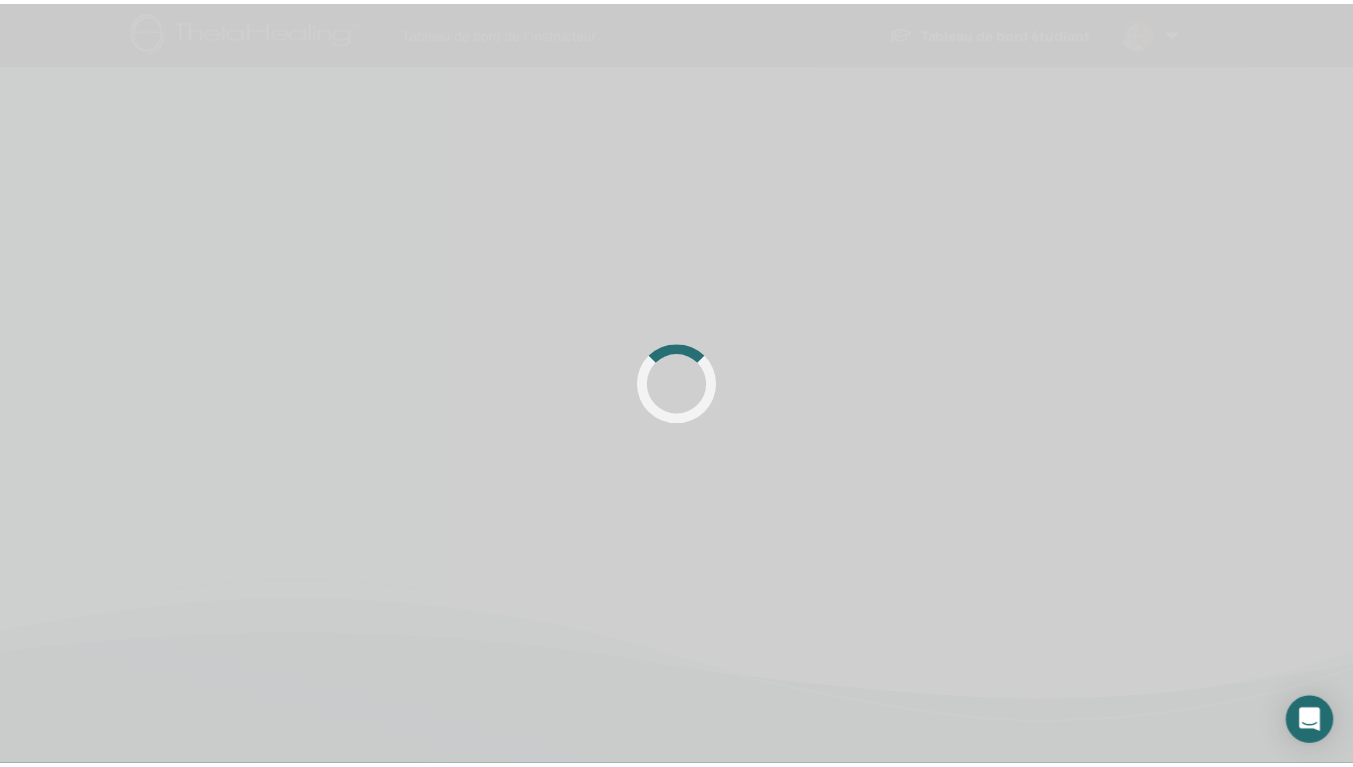scroll, scrollTop: 0, scrollLeft: 0, axis: both 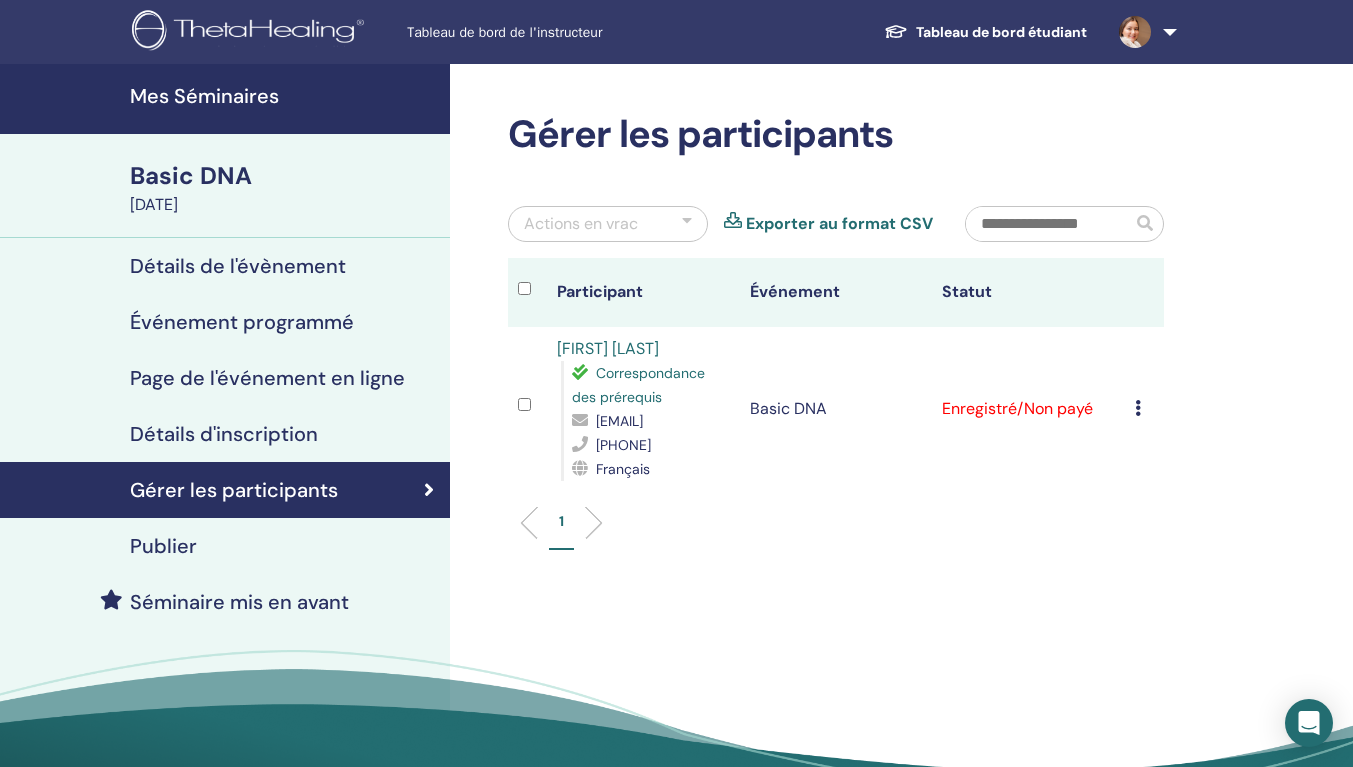 click on "Mes Séminaires" at bounding box center [284, 96] 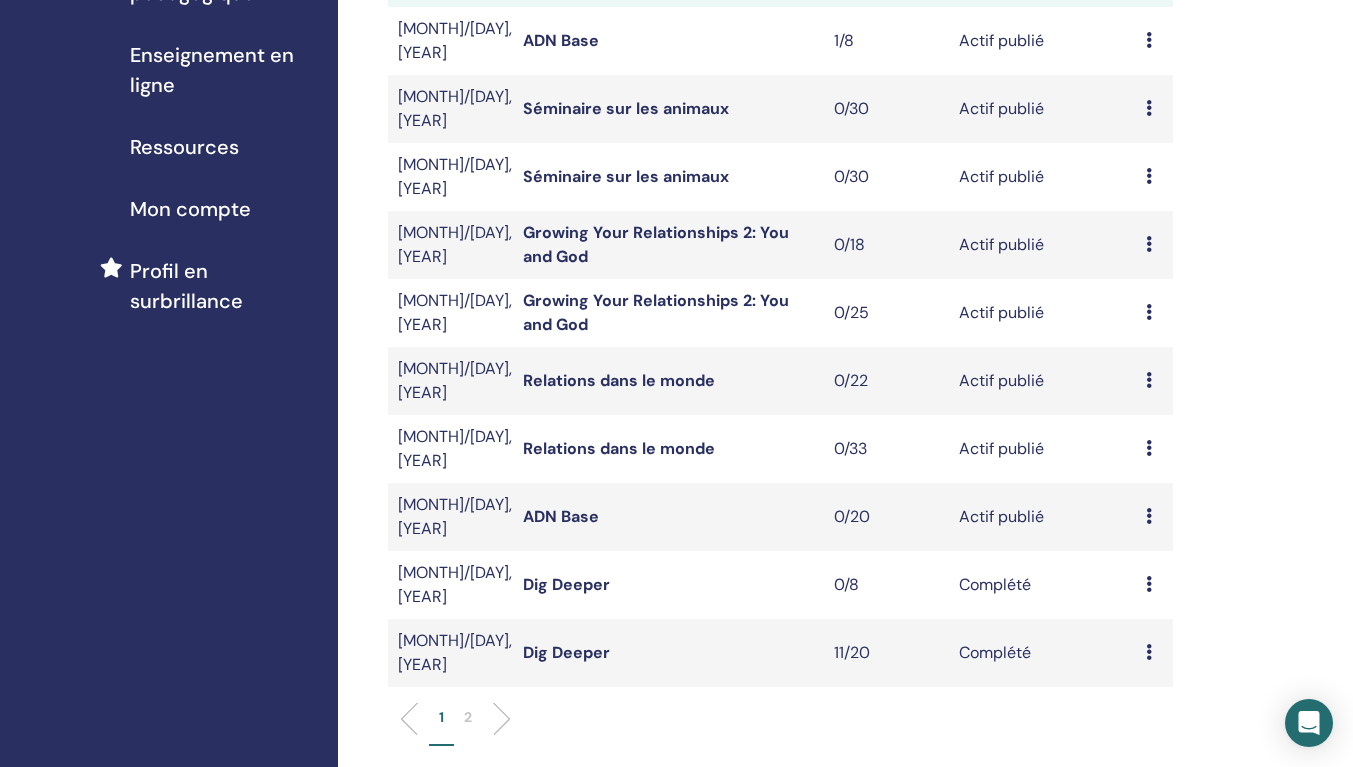 scroll, scrollTop: 400, scrollLeft: 0, axis: vertical 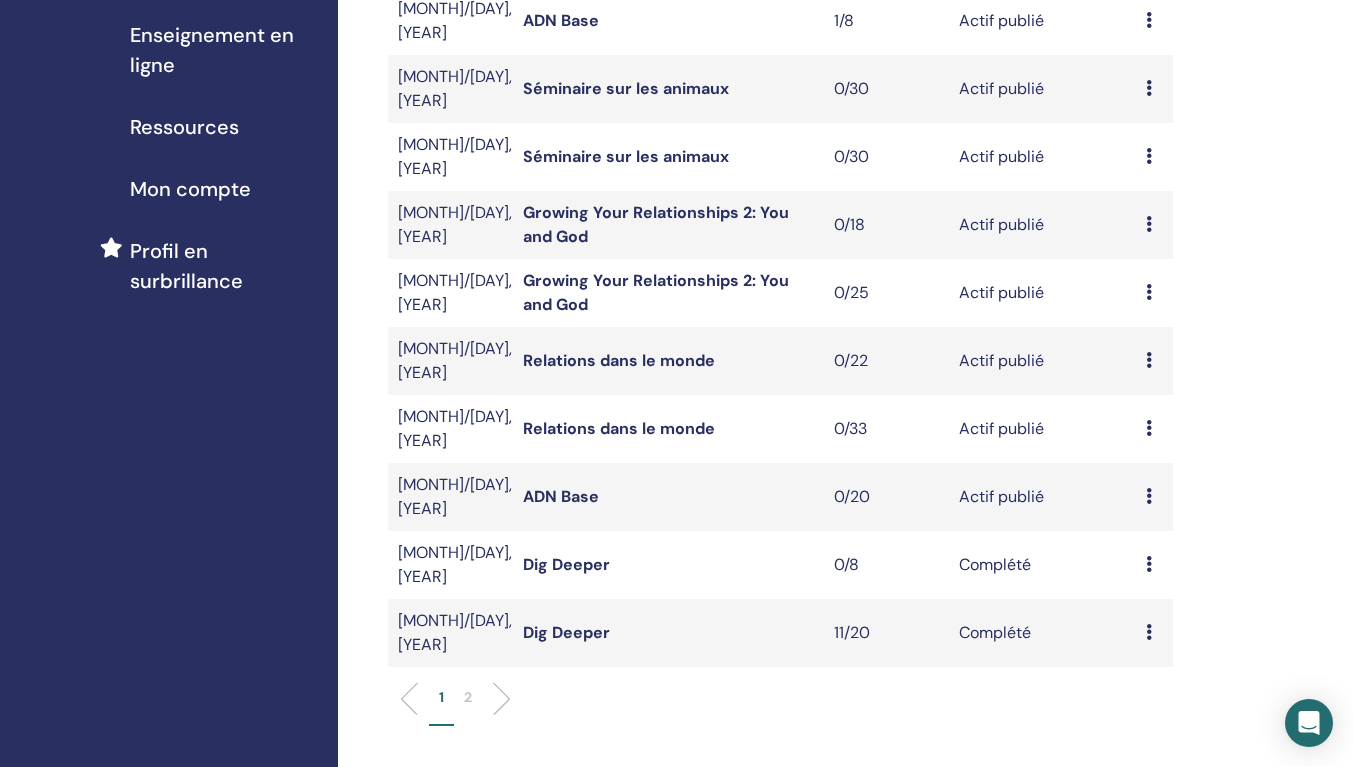 click on "ADN Base" at bounding box center (561, 496) 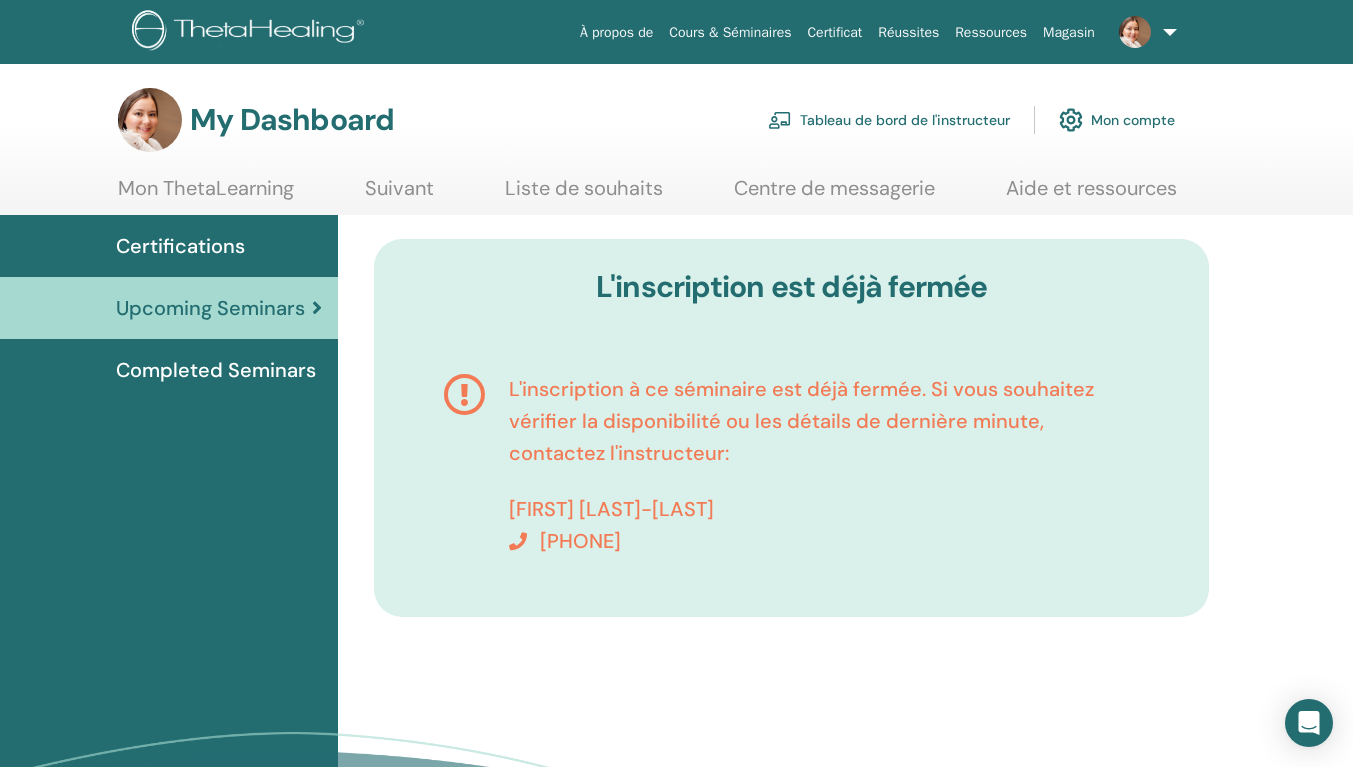 scroll, scrollTop: 0, scrollLeft: 0, axis: both 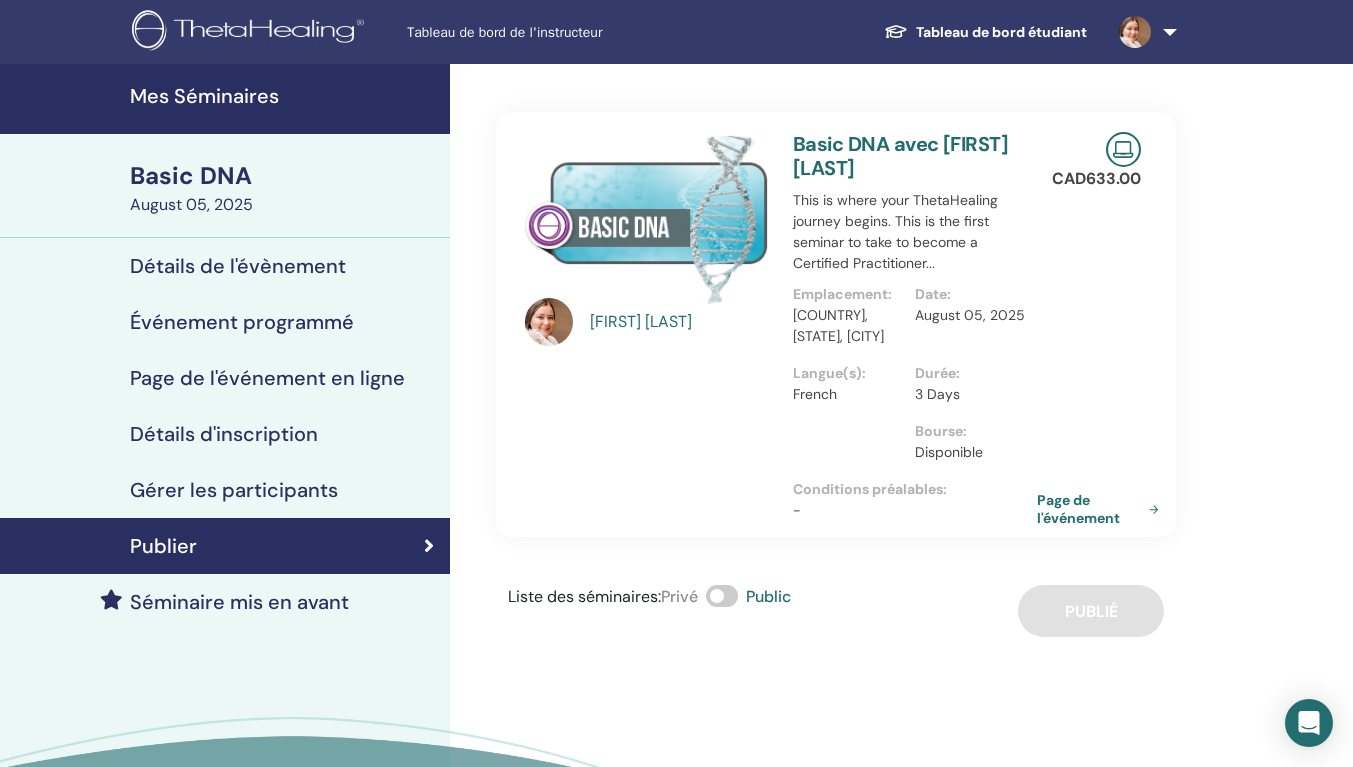 click on "Détails de l'évènement" at bounding box center [238, 266] 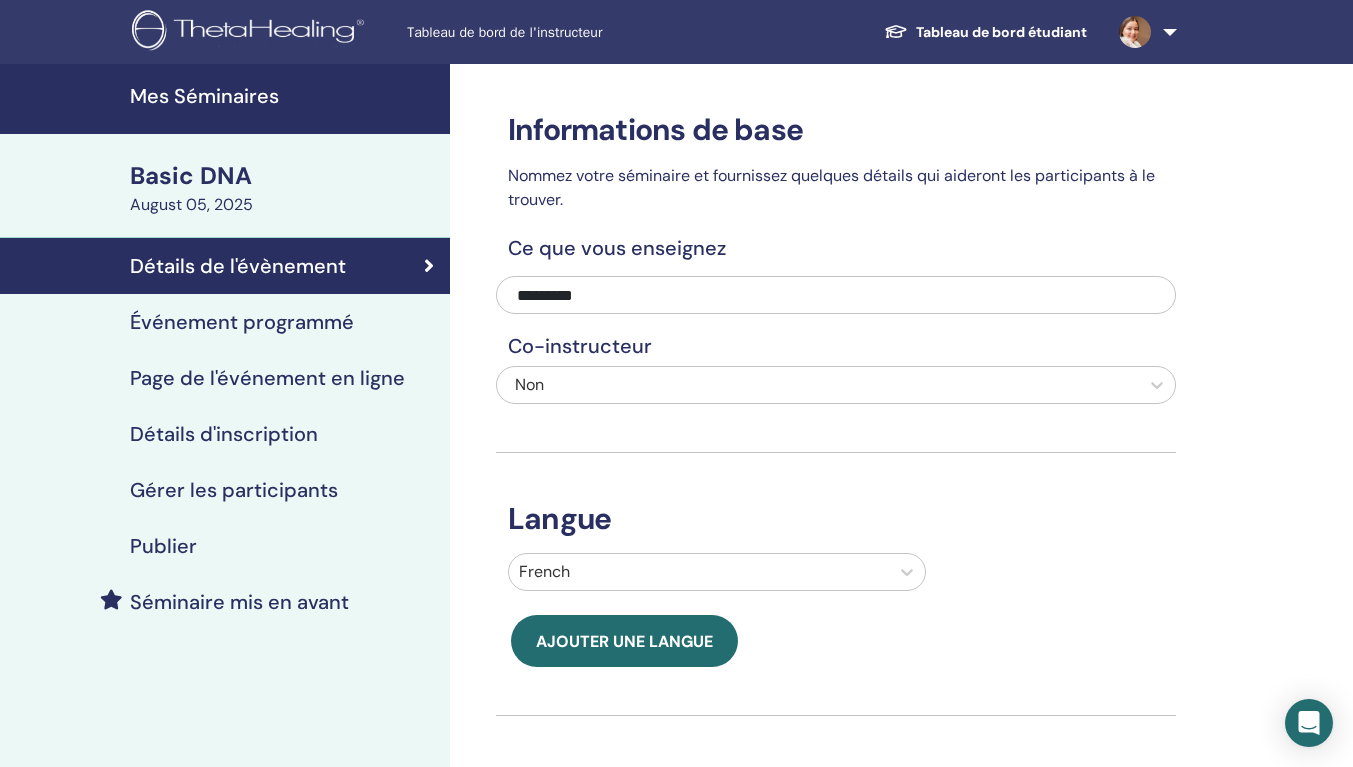 click on "Événement programmé" at bounding box center [242, 322] 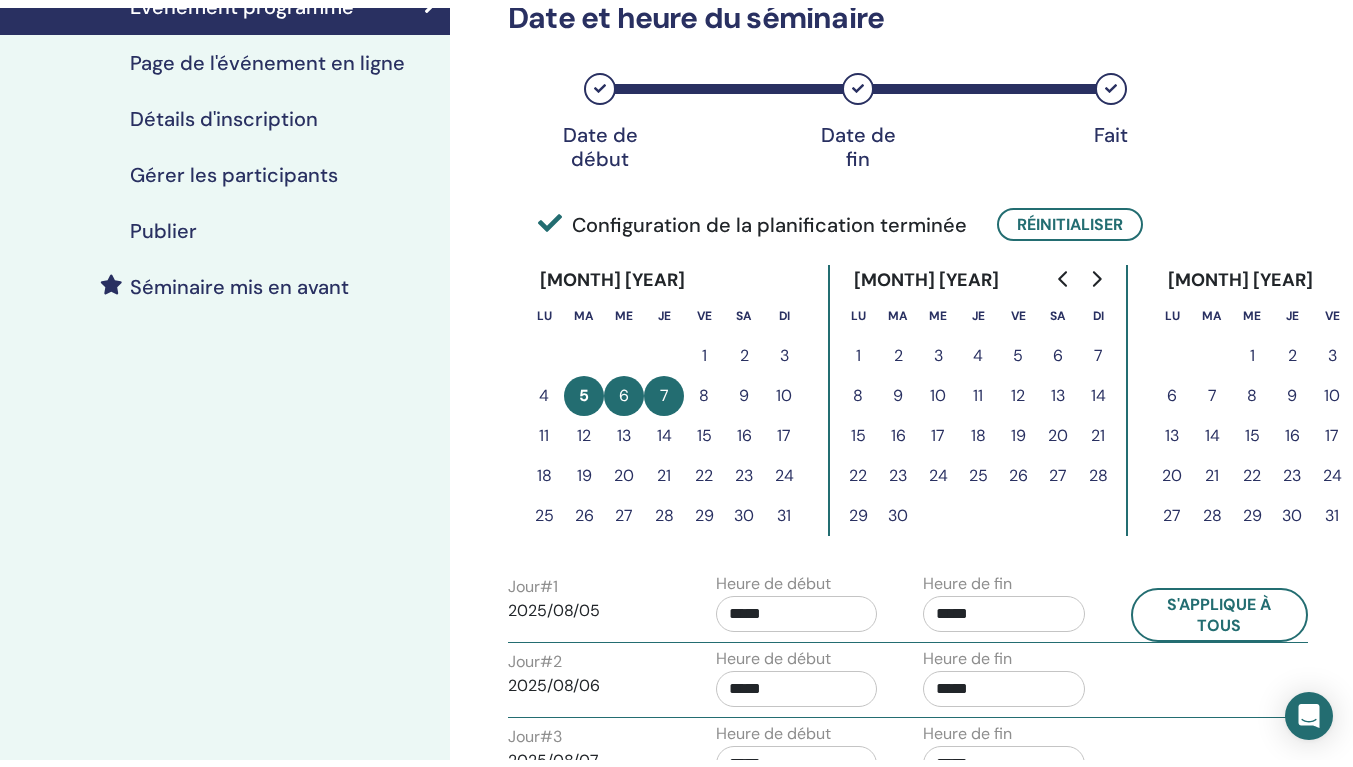 scroll, scrollTop: 300, scrollLeft: 0, axis: vertical 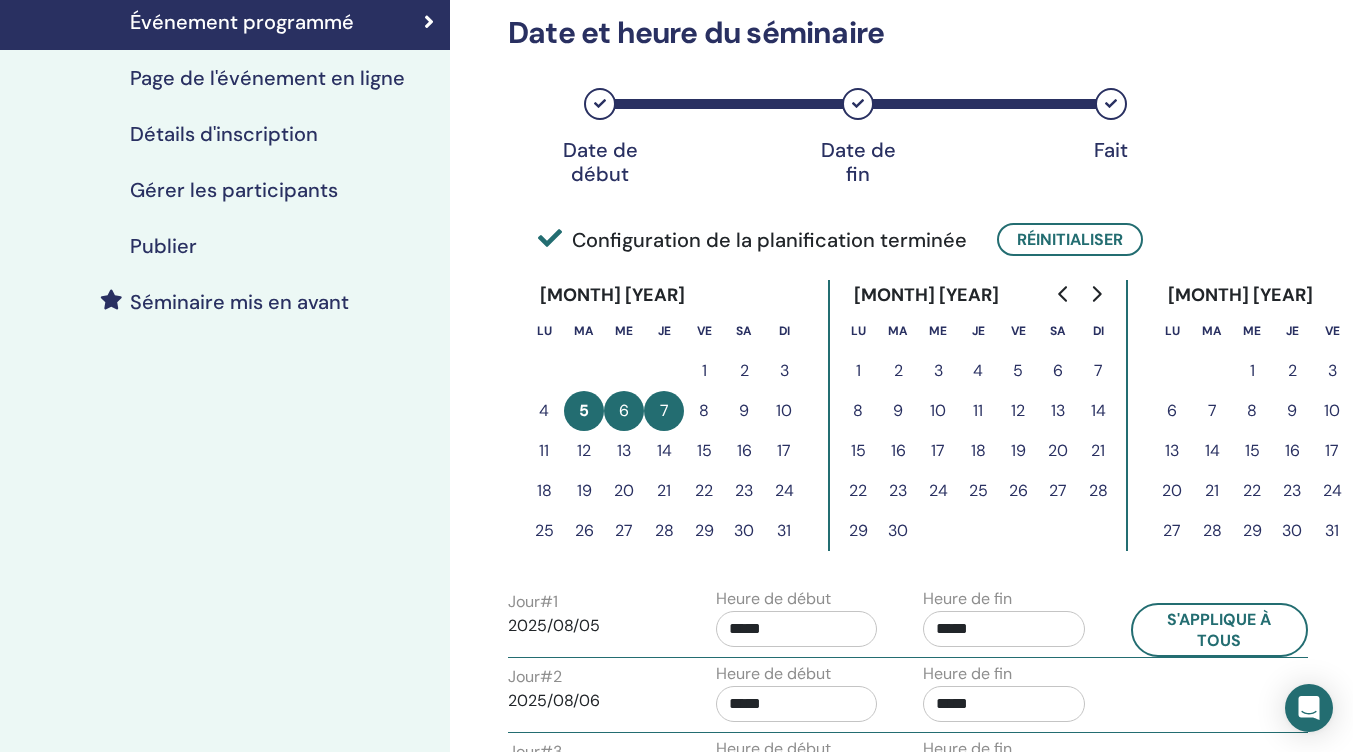 click on "Page de l'événement en ligne" at bounding box center [267, 78] 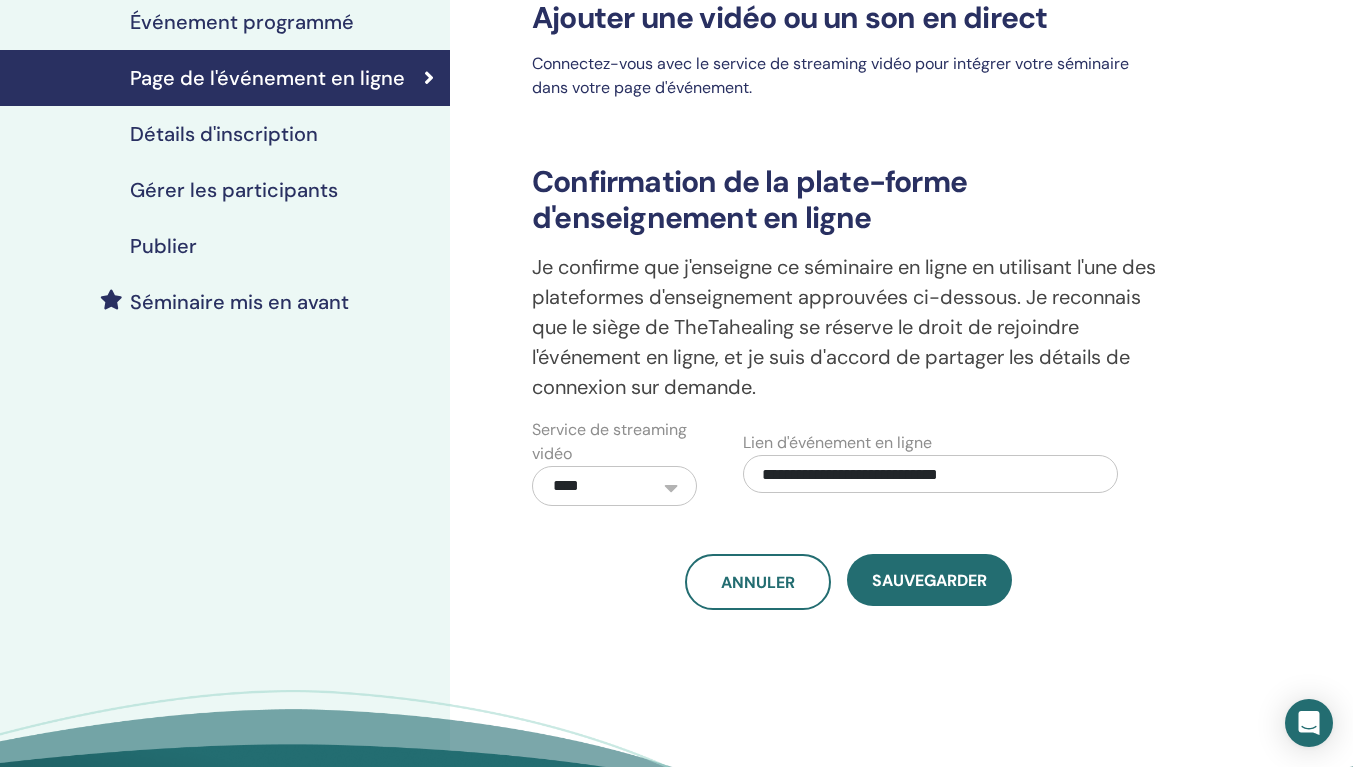click on "Détails d'inscription" at bounding box center [224, 134] 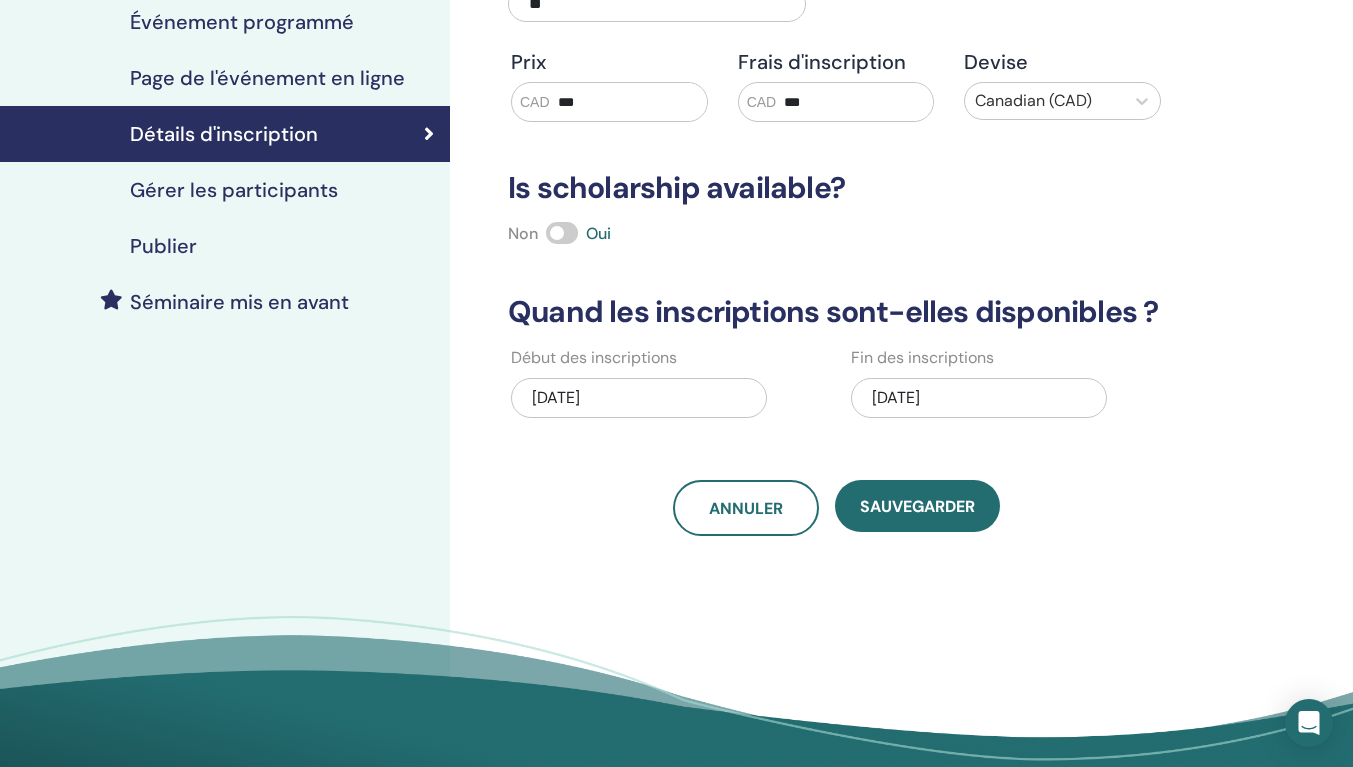 click on "[DATE]" at bounding box center [979, 398] 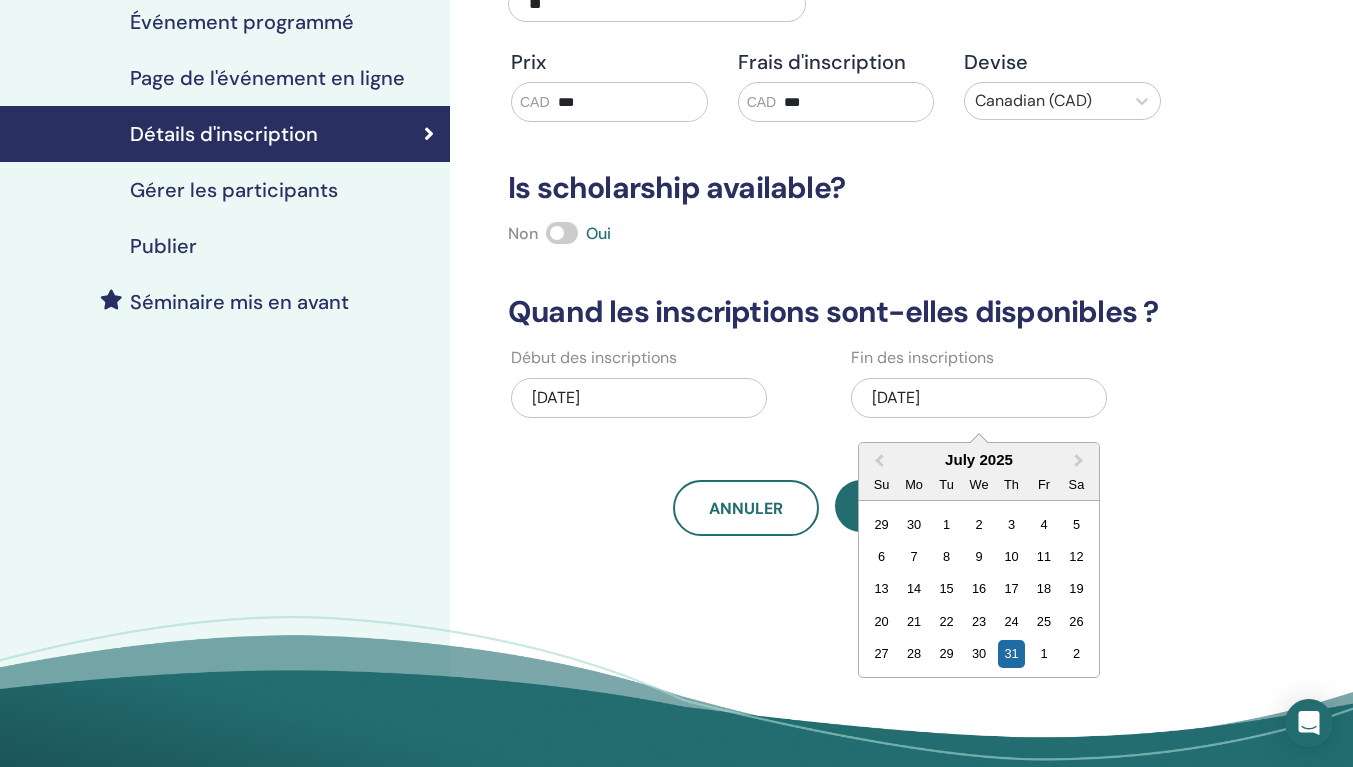 click on "Next Month" at bounding box center [1079, 460] 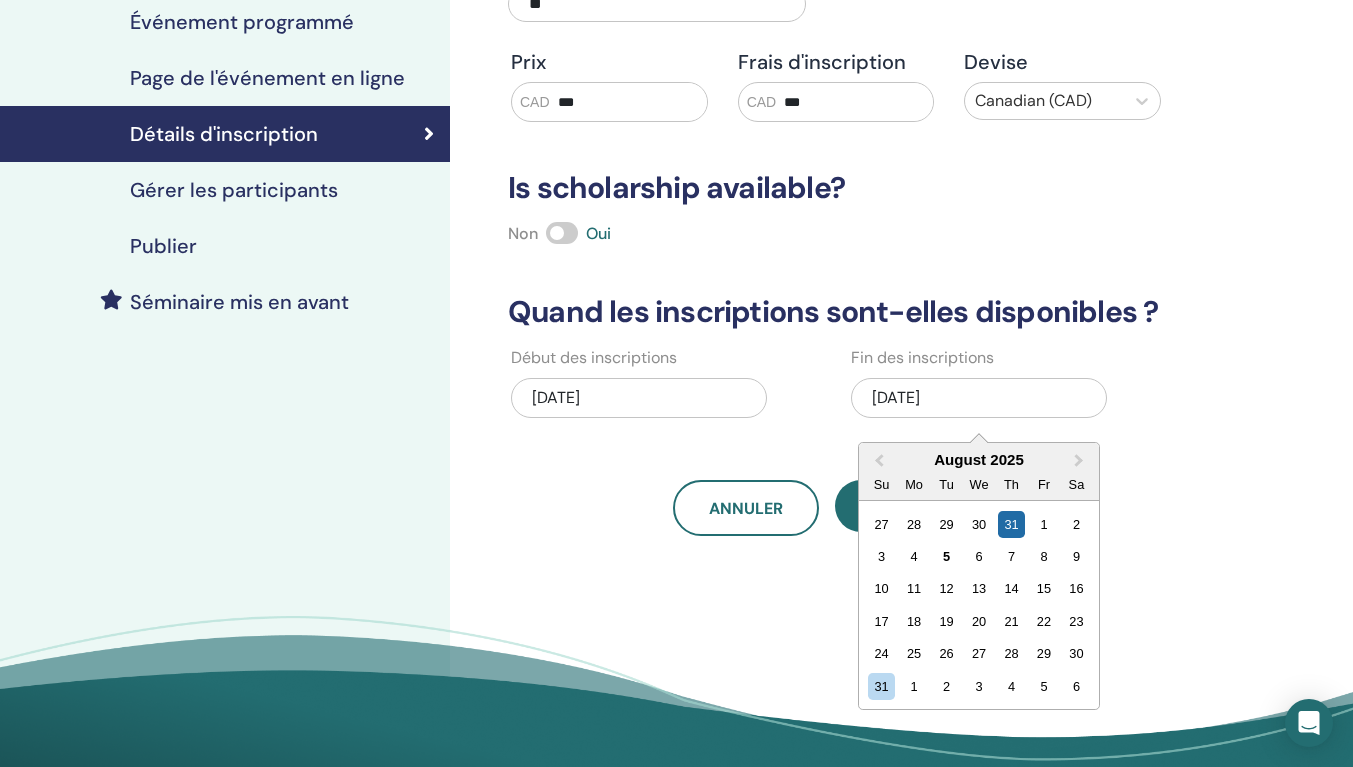 click on "7" at bounding box center [1011, 556] 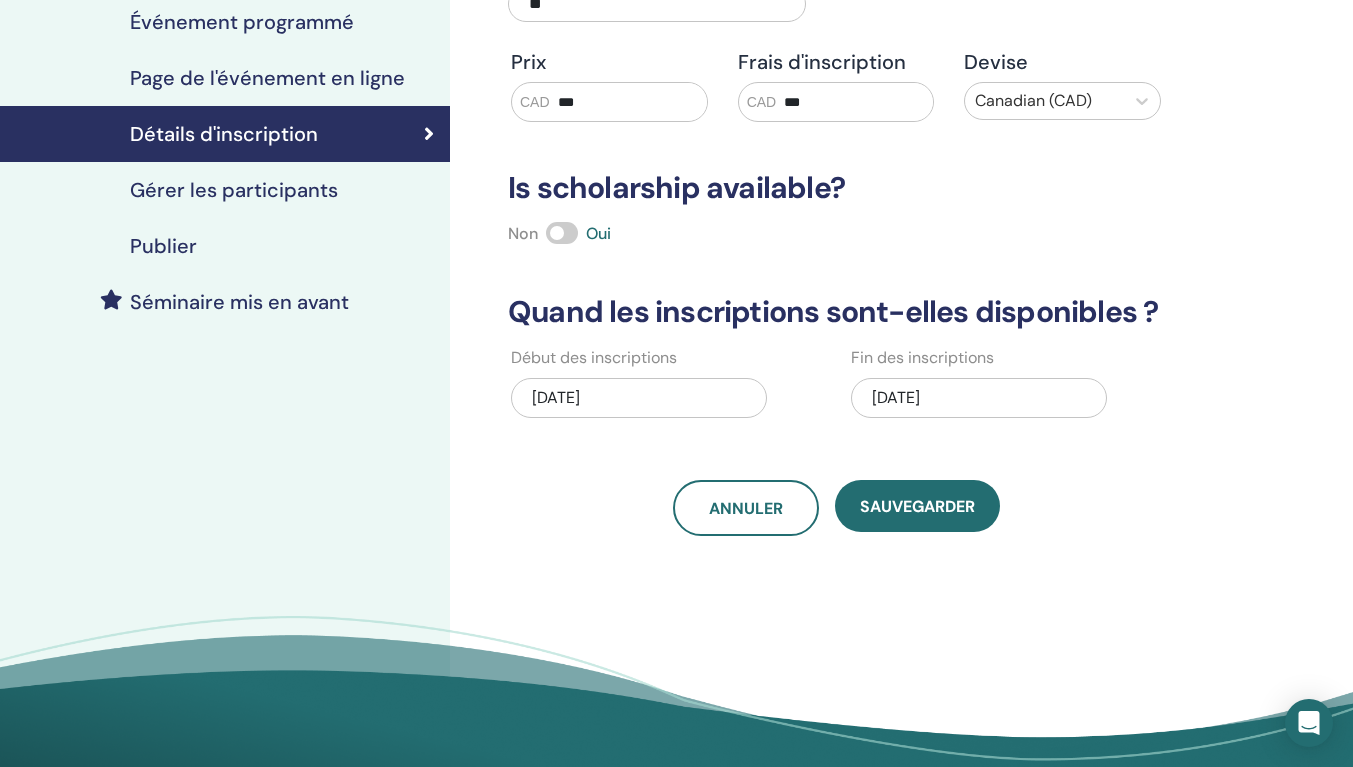 click on "sauvegarder" at bounding box center (917, 506) 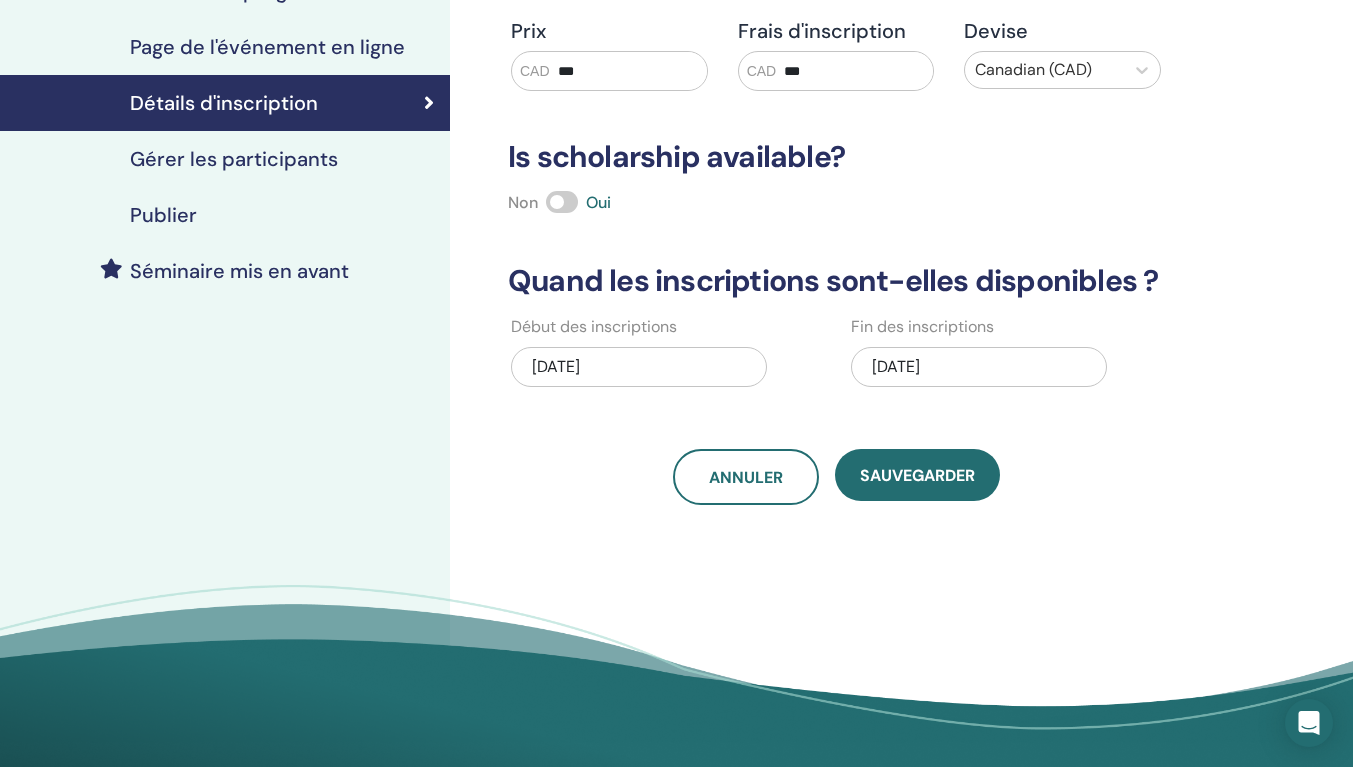 scroll, scrollTop: 400, scrollLeft: 0, axis: vertical 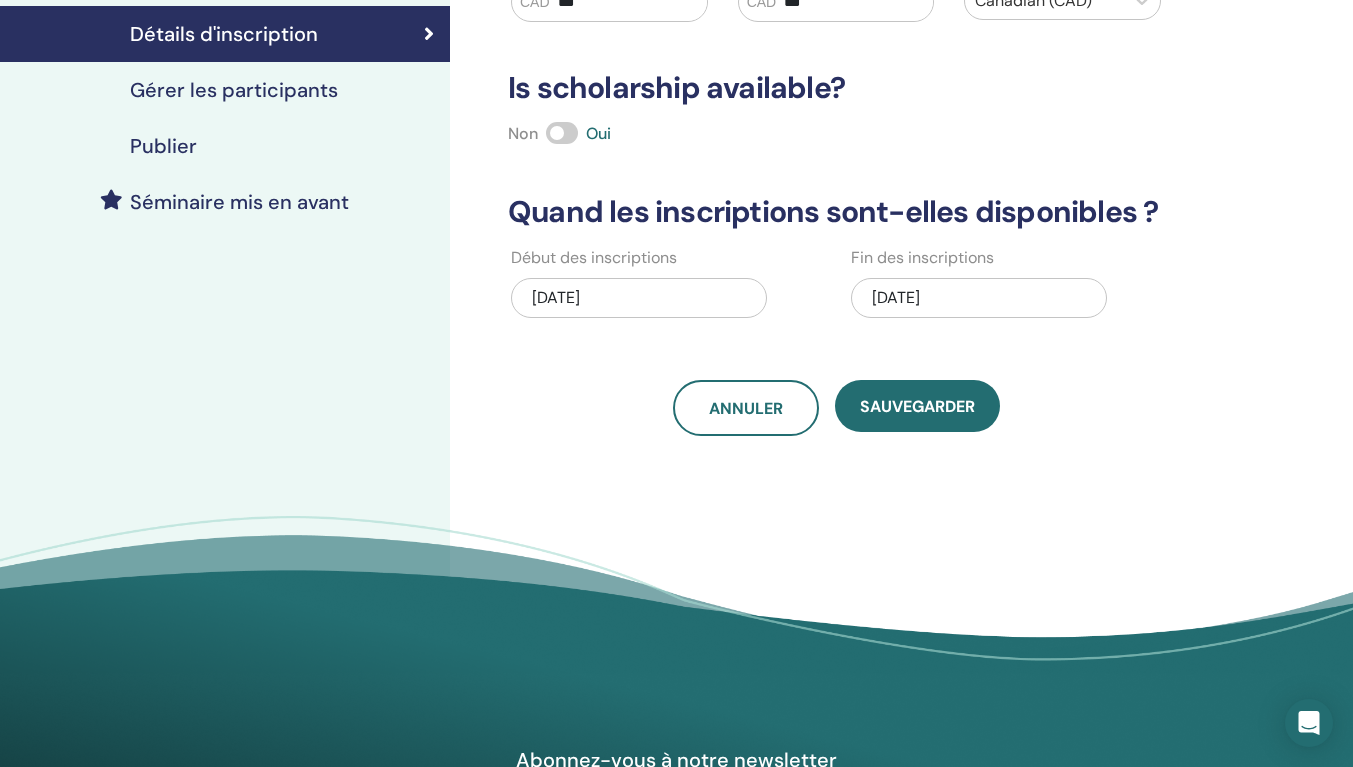 click on "sauvegarder" at bounding box center (917, 406) 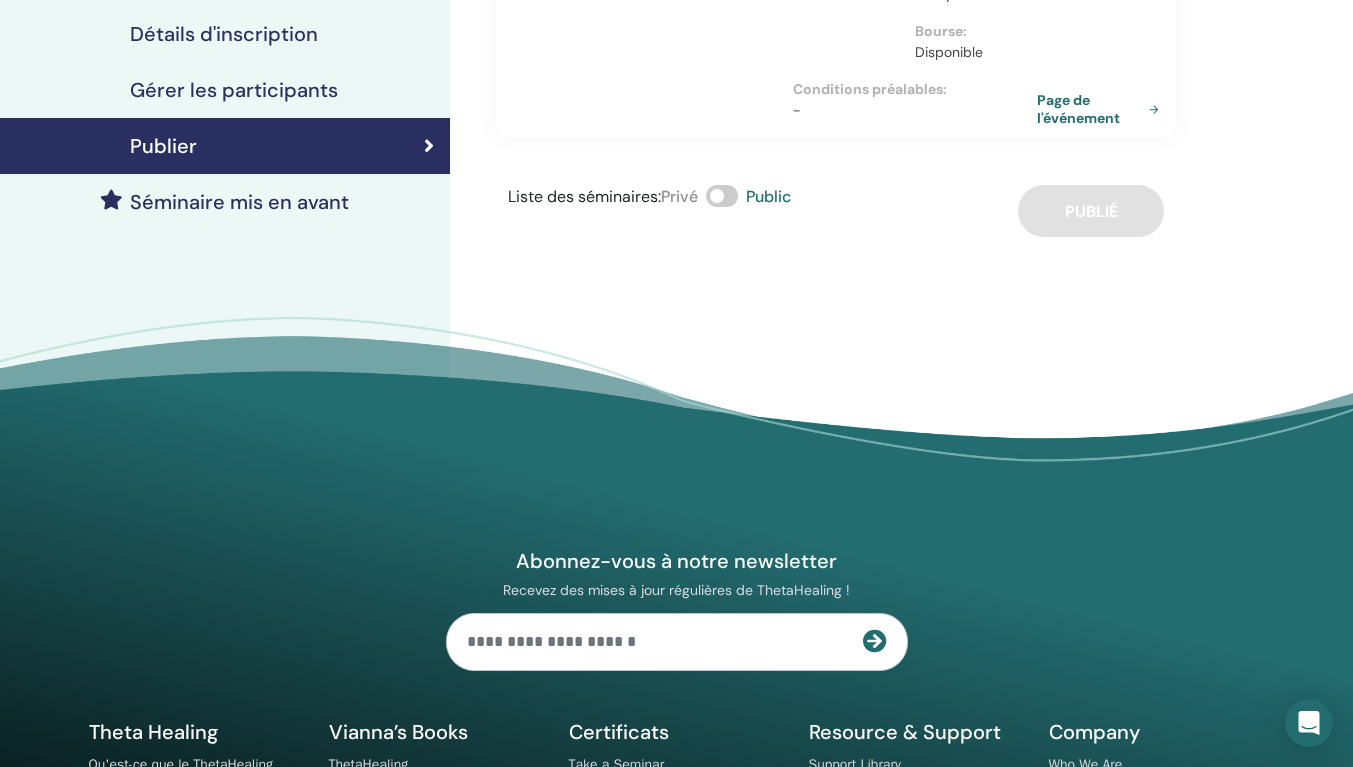 click on "Page de l'événement" at bounding box center [1102, 109] 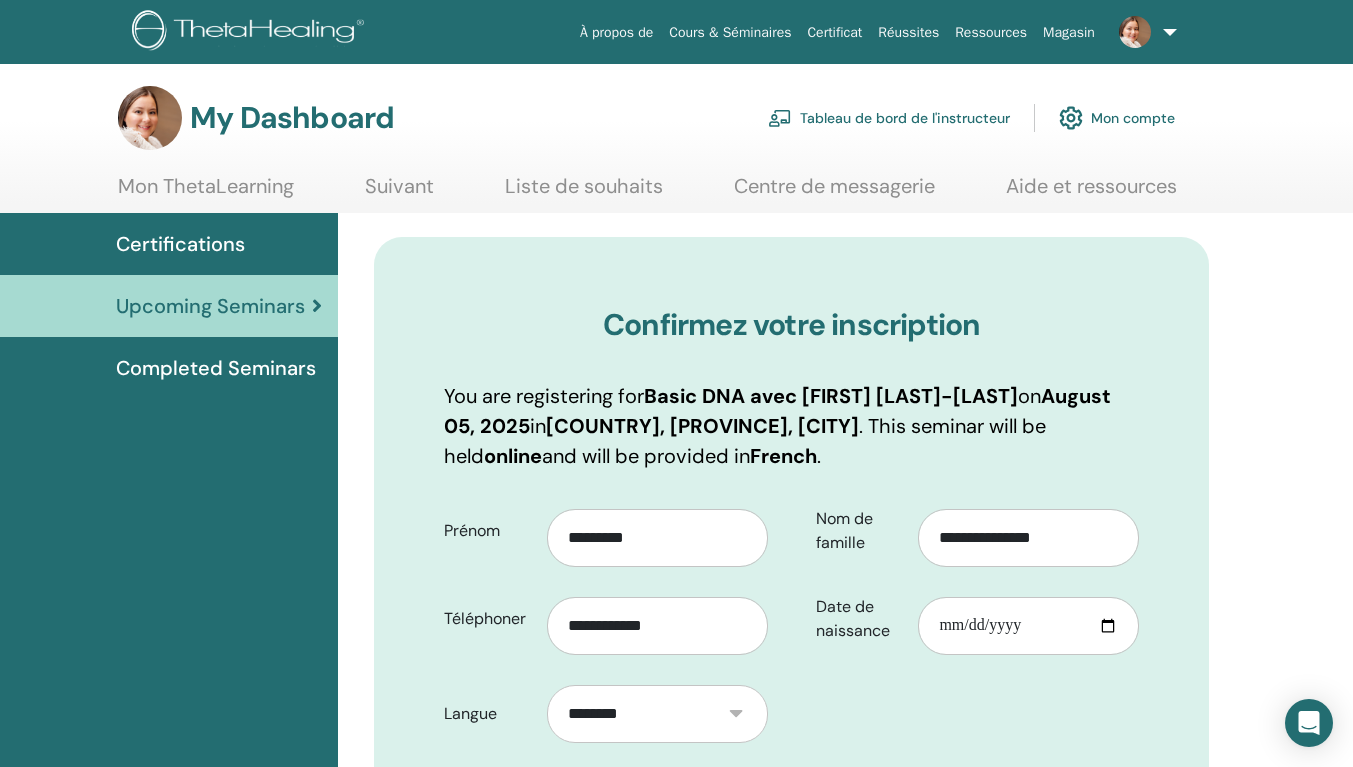scroll, scrollTop: 0, scrollLeft: 0, axis: both 